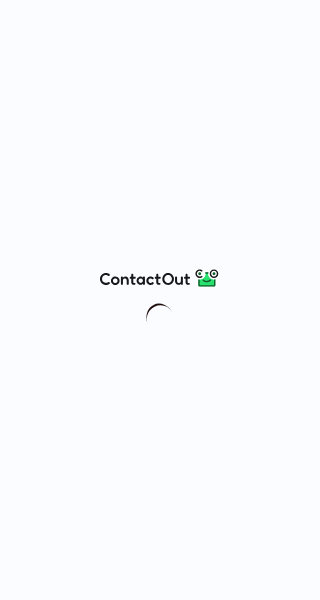 scroll, scrollTop: 0, scrollLeft: 0, axis: both 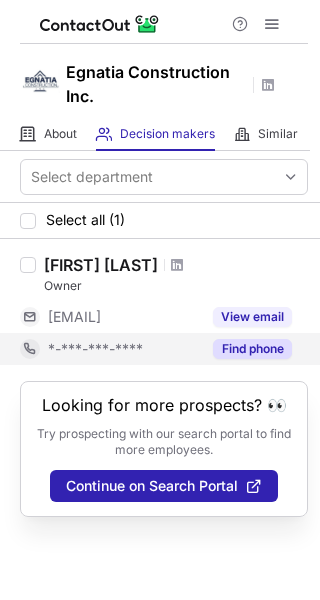 click on "Find phone" at bounding box center (252, 349) 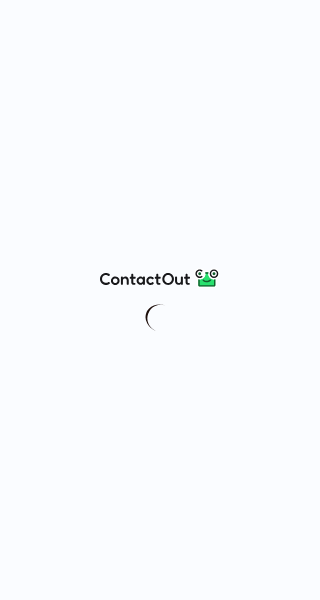 scroll, scrollTop: 0, scrollLeft: 0, axis: both 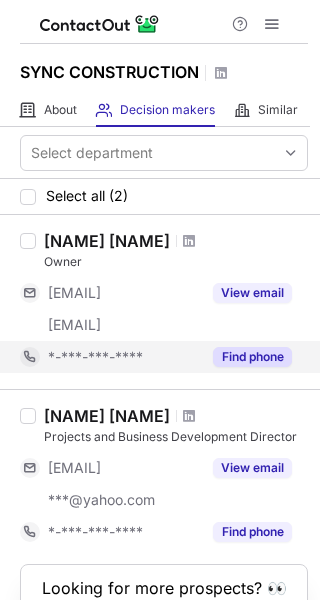 click on "Find phone" at bounding box center [252, 357] 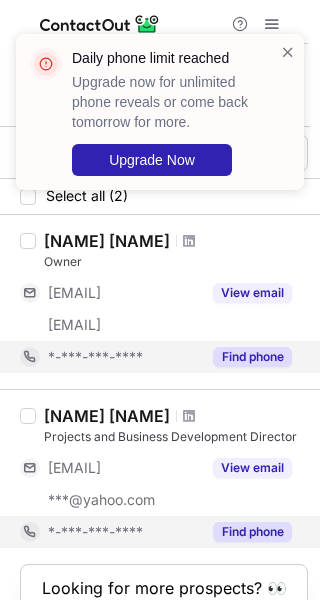 click on "Find phone" at bounding box center (252, 532) 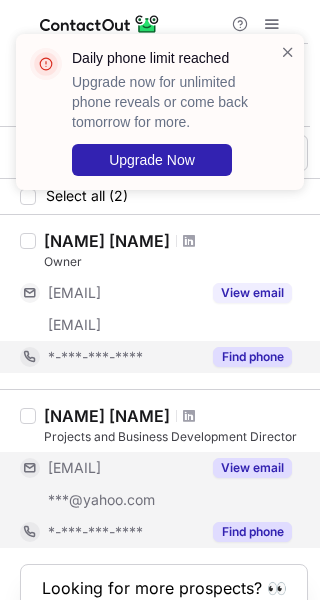 click on "View email" at bounding box center [252, 468] 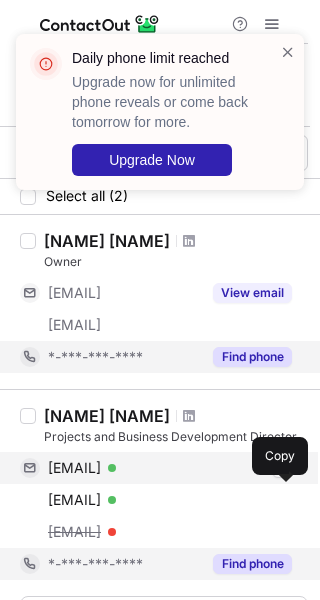 click at bounding box center (282, 468) 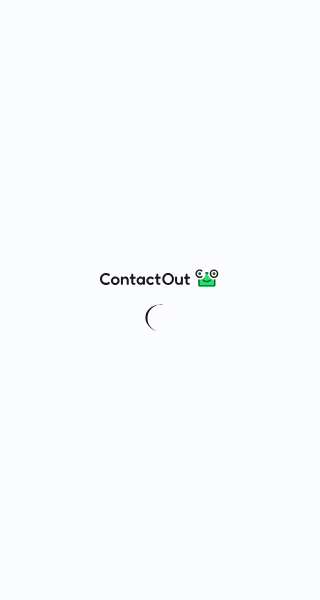 scroll, scrollTop: 0, scrollLeft: 0, axis: both 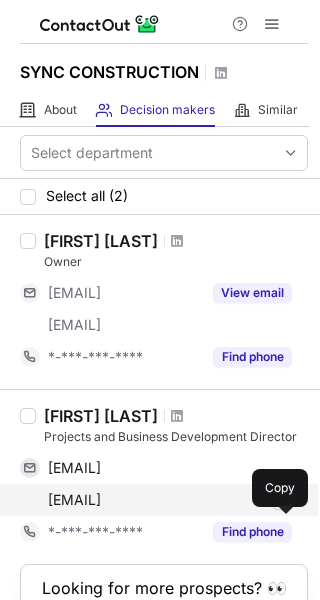 click at bounding box center [282, 500] 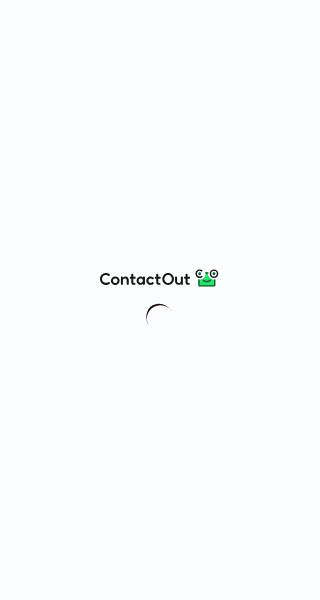 scroll, scrollTop: 0, scrollLeft: 0, axis: both 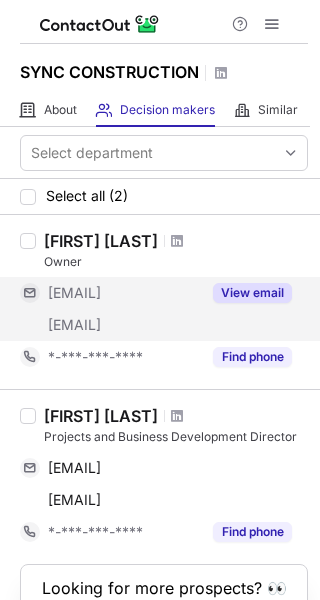 click on "View email" at bounding box center [252, 293] 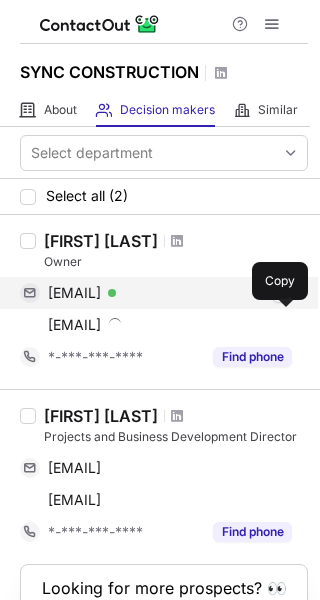 click at bounding box center (282, 293) 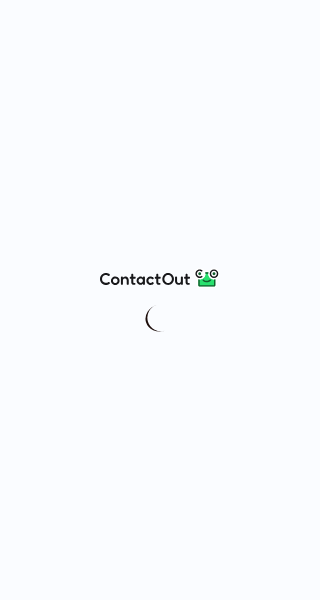 scroll, scrollTop: 0, scrollLeft: 0, axis: both 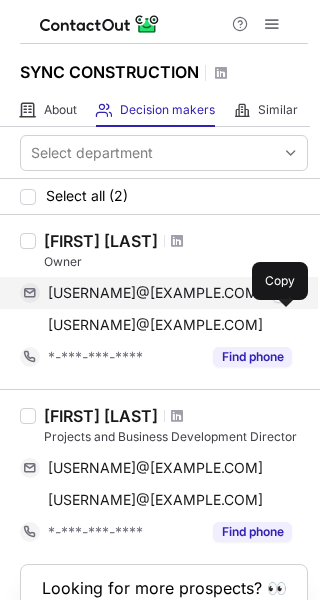 click at bounding box center (282, 293) 